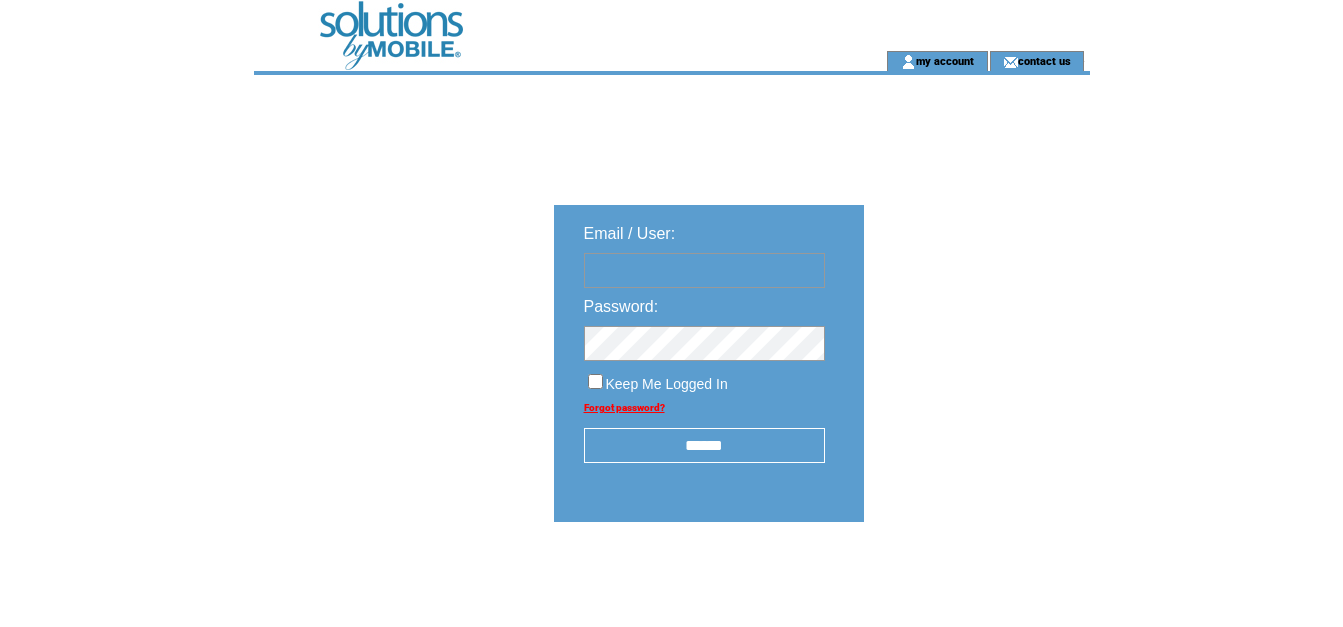 scroll, scrollTop: 0, scrollLeft: 0, axis: both 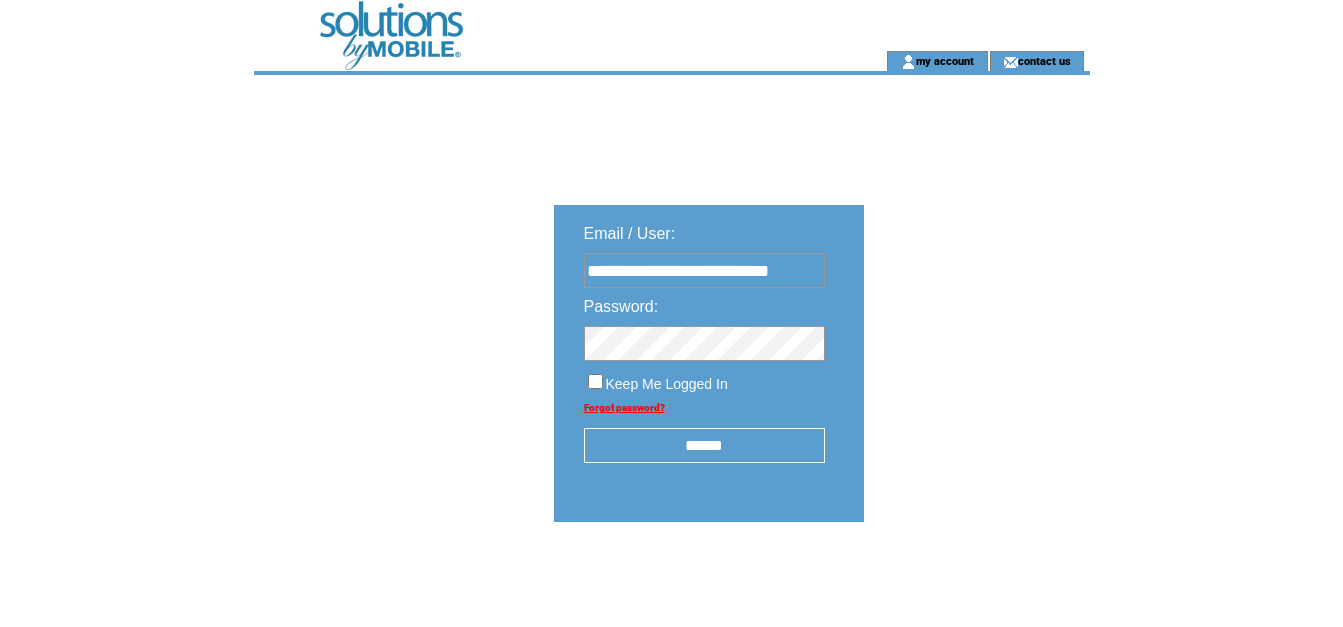 click on "******" at bounding box center (704, 445) 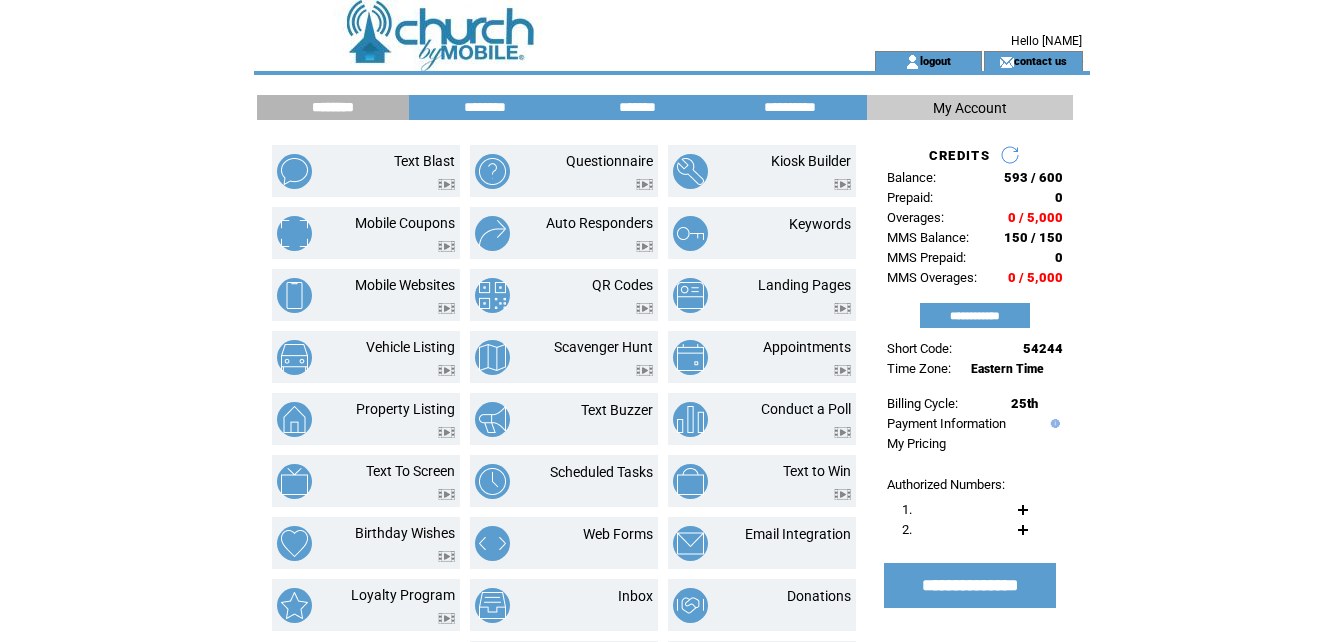 scroll, scrollTop: 0, scrollLeft: 0, axis: both 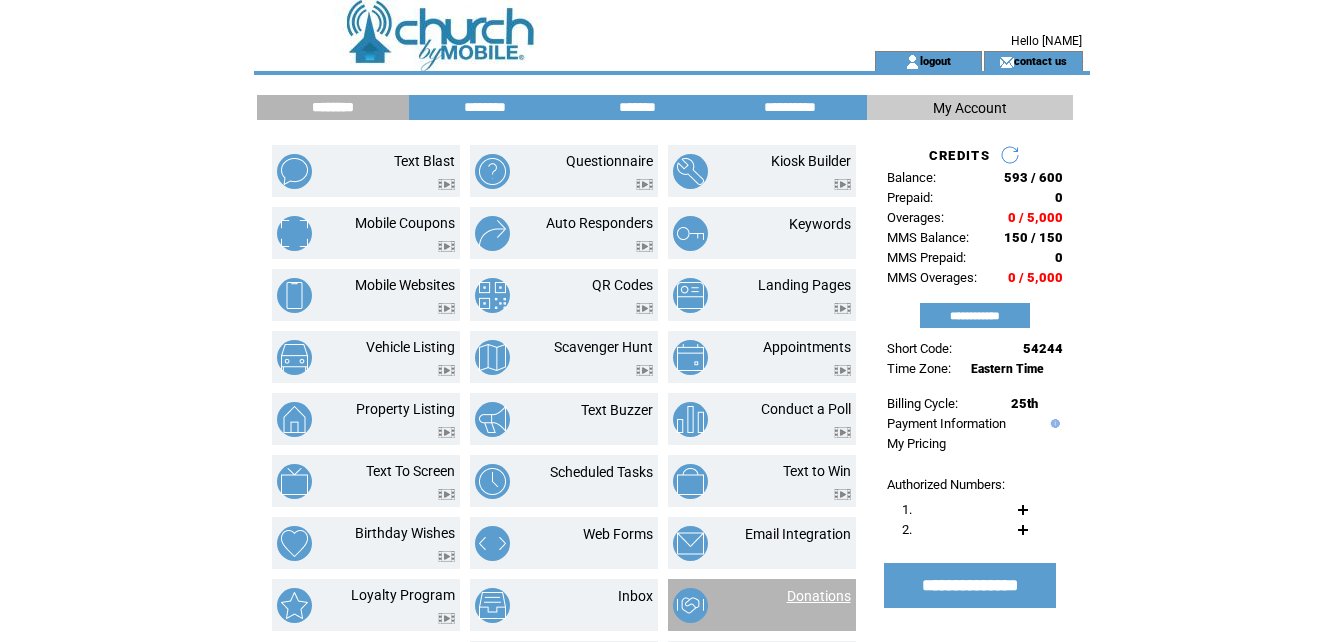 click on "Donations" at bounding box center [819, 596] 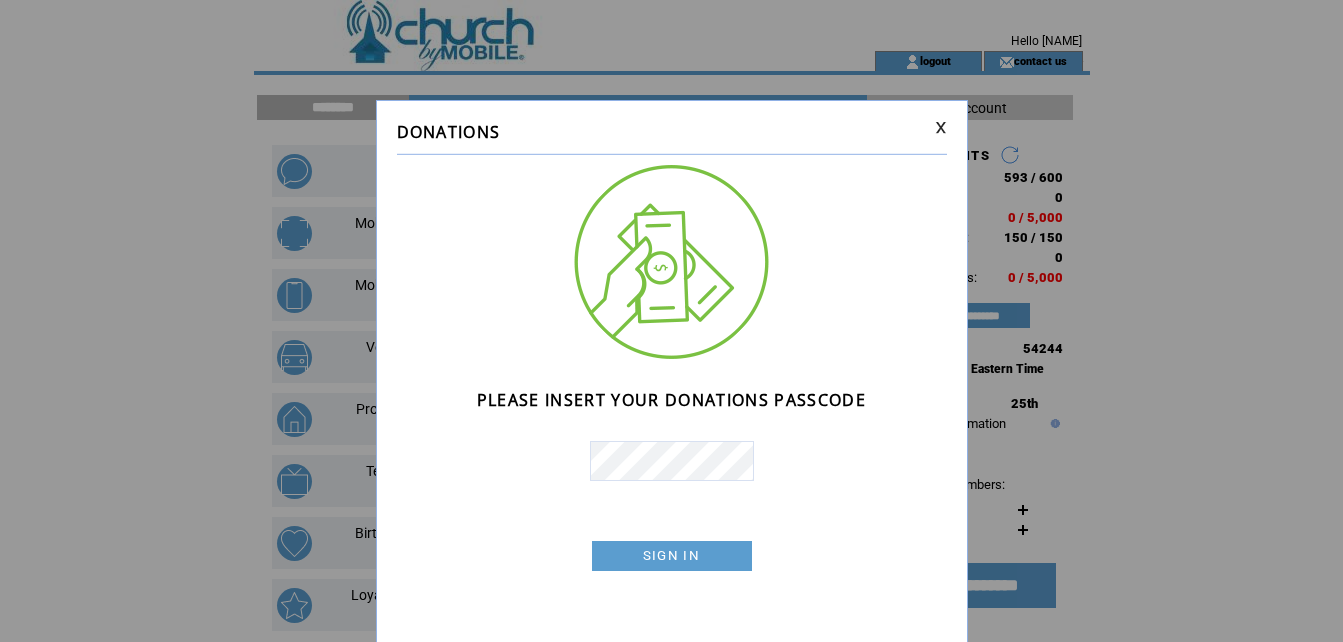 scroll, scrollTop: 0, scrollLeft: 0, axis: both 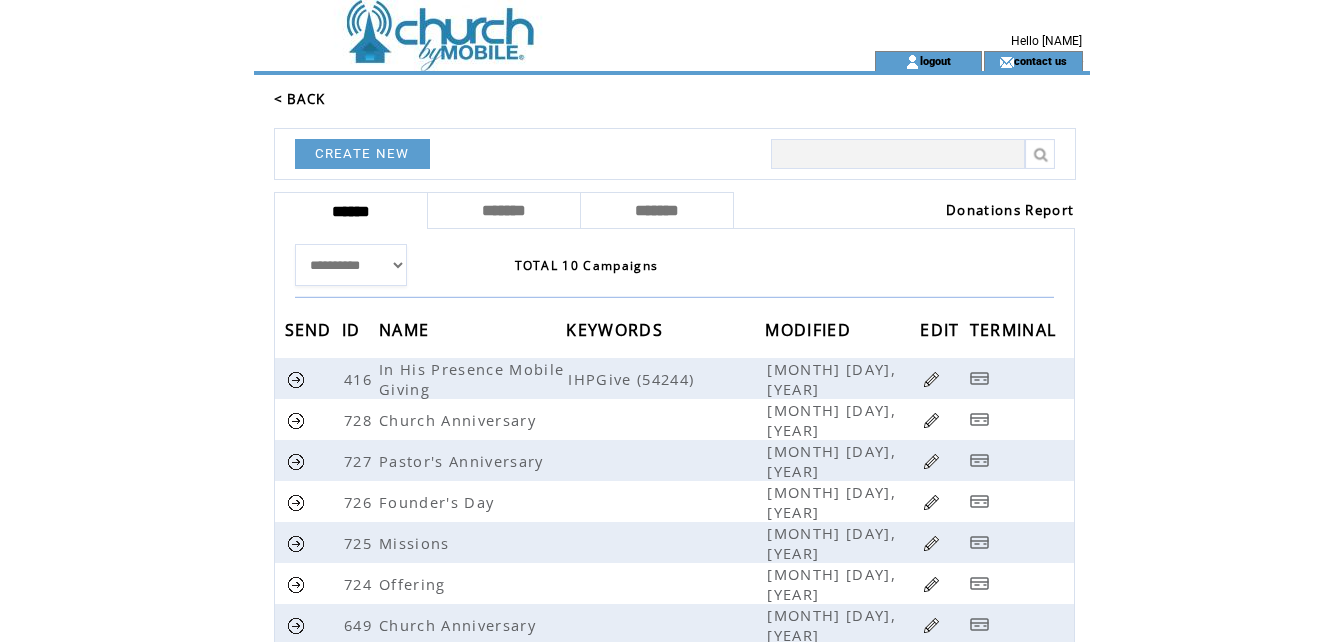 click on "Donations Report" at bounding box center [1010, 210] 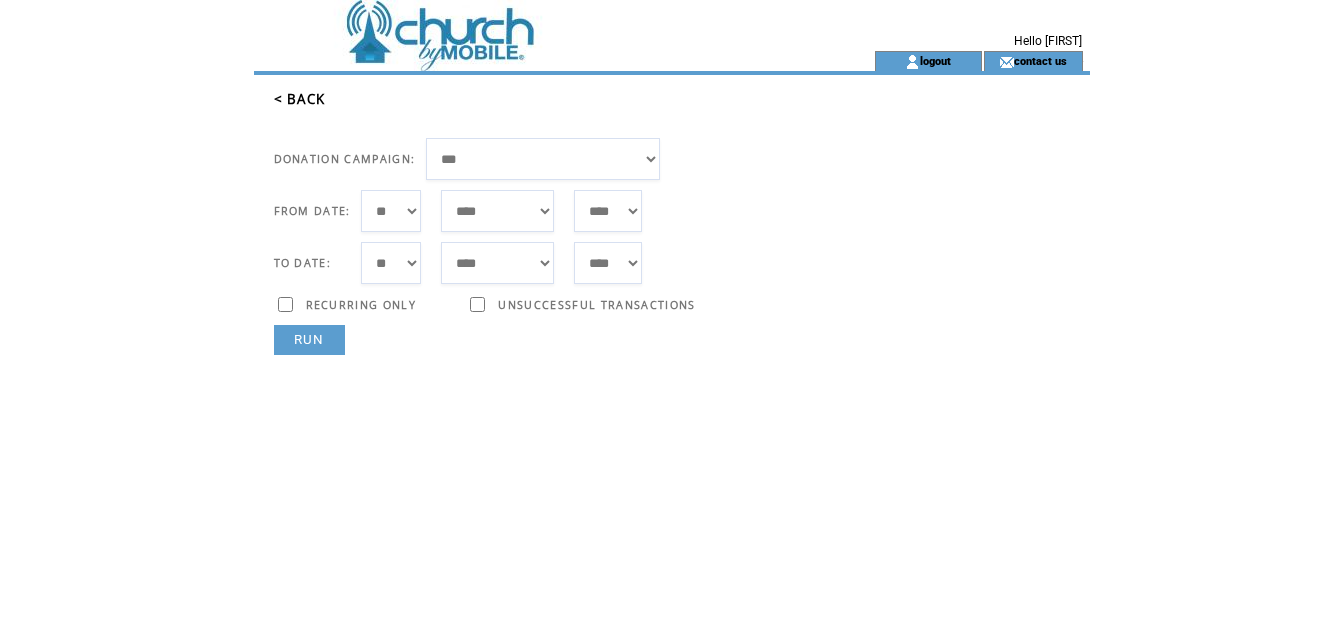 scroll, scrollTop: 0, scrollLeft: 0, axis: both 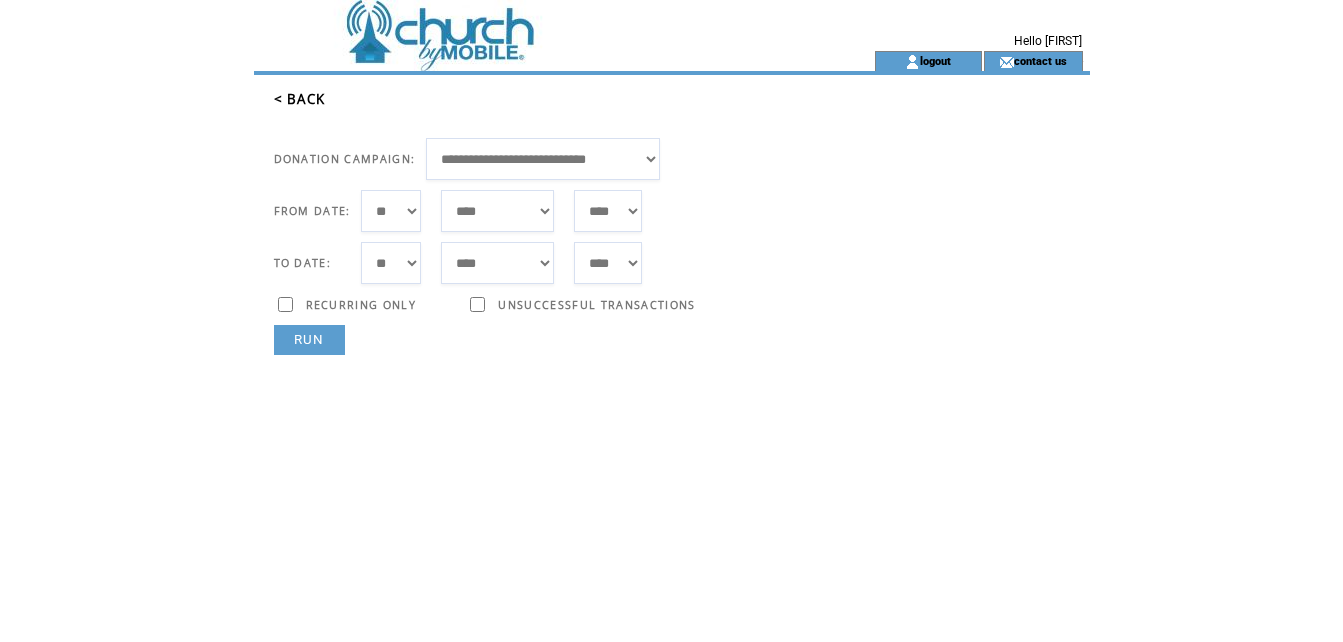 click on "*** 	 * 	 * 	 * 	 * 	 * 	 * 	 * 	 * 	 * 	 ** 	 ** 	 ** 	 ** 	 ** 	 ** 	 ** 	 ** 	 ** 	 ** 	 ** 	 ** 	 ** 	 ** 	 ** 	 ** 	 ** 	 ** 	 ** 	 ** 	 ** 	 **" at bounding box center [391, 211] 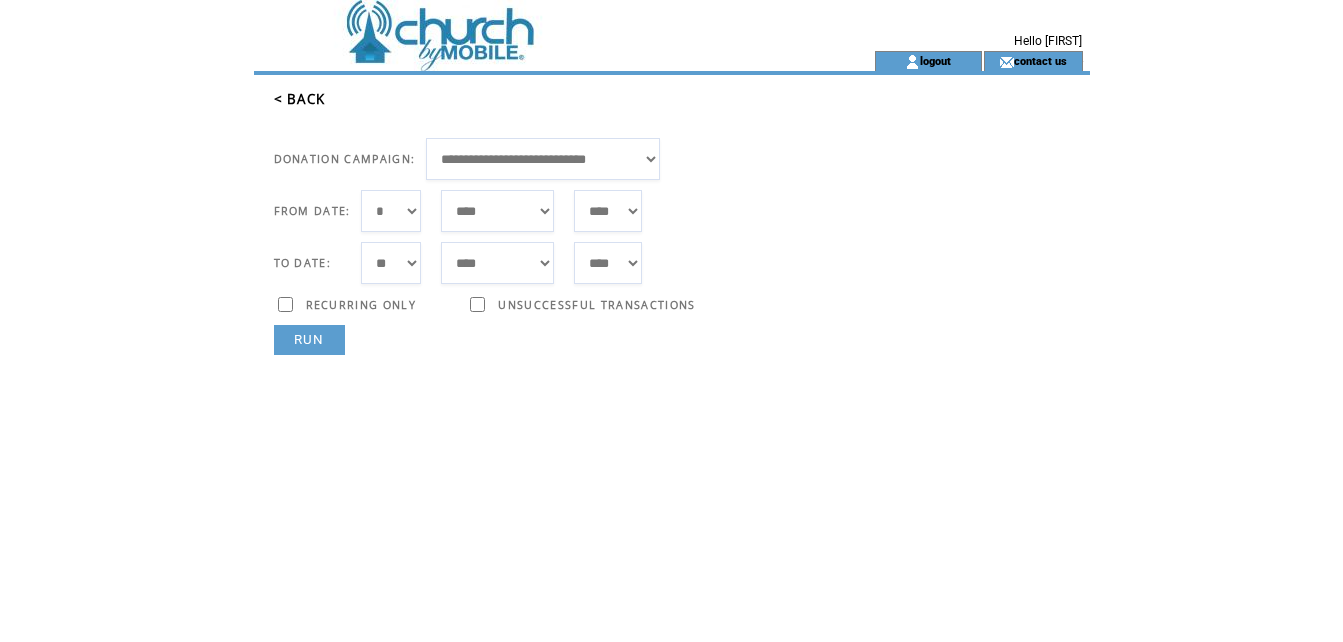 click on "***** 	 ******* 	 ******** 	 ***** 	 ***** 	 *** 	 **** 	 **** 	 ****** 	 ********* 	 ******* 	 ******** 	 ********" at bounding box center (497, 211) 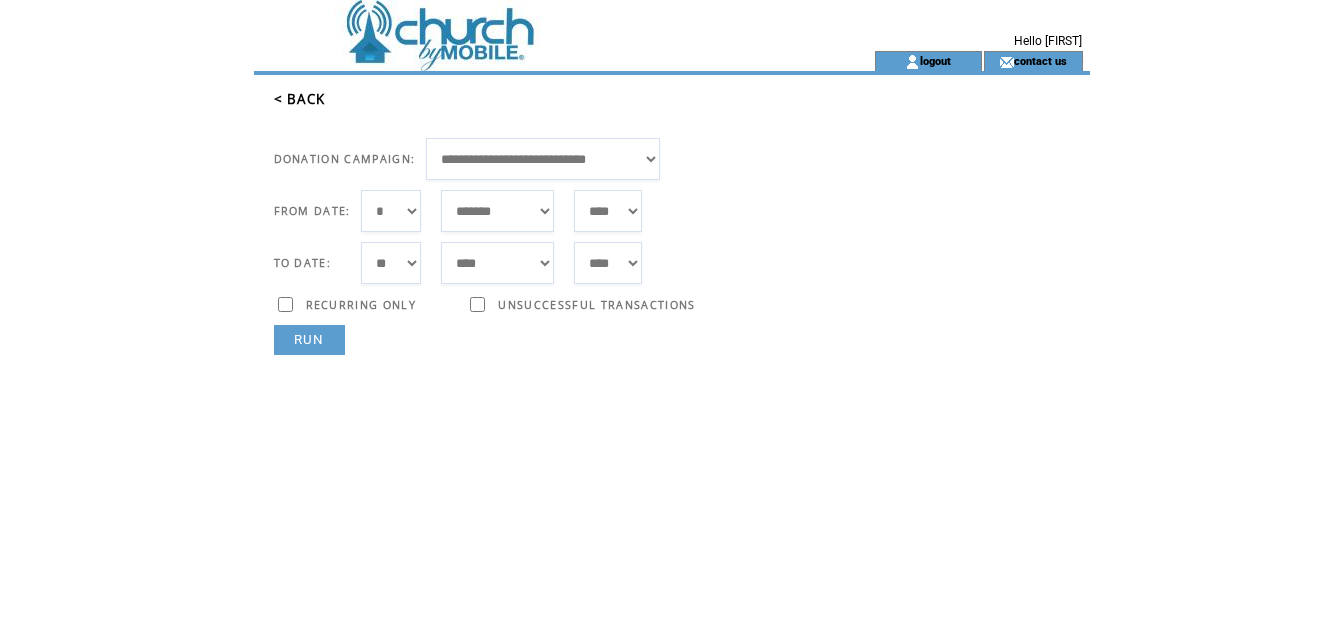 click on "RUN" at bounding box center [309, 340] 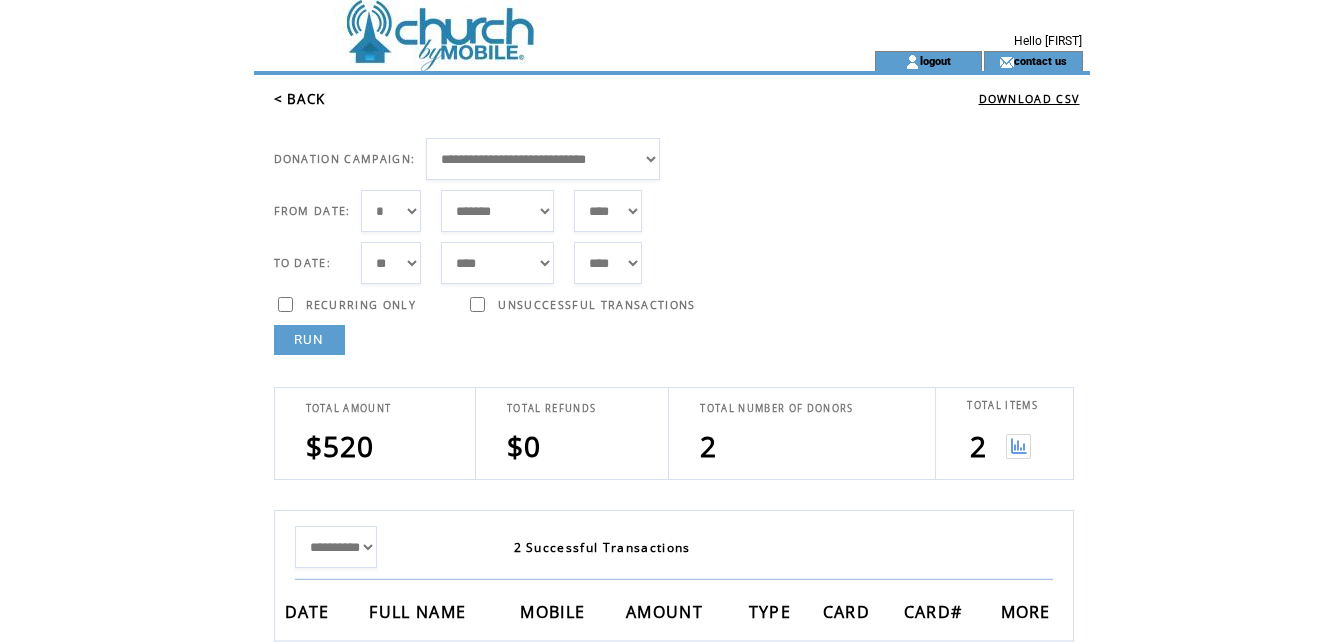 click at bounding box center [1018, 446] 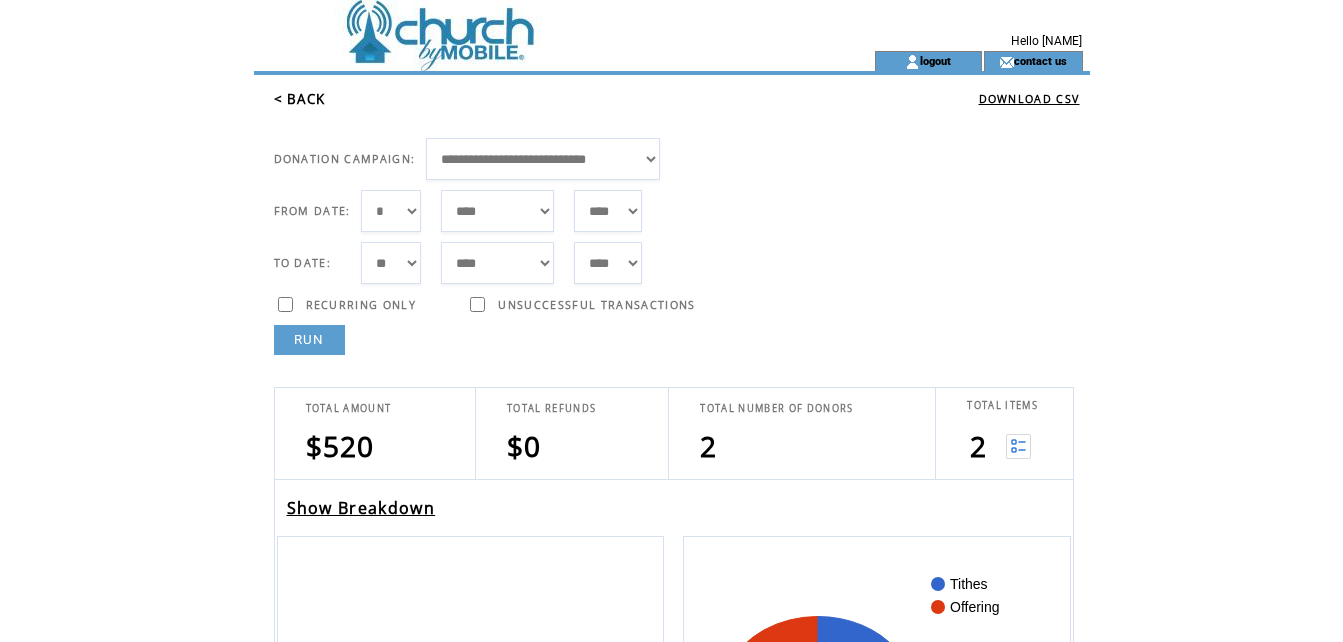 scroll, scrollTop: 0, scrollLeft: 0, axis: both 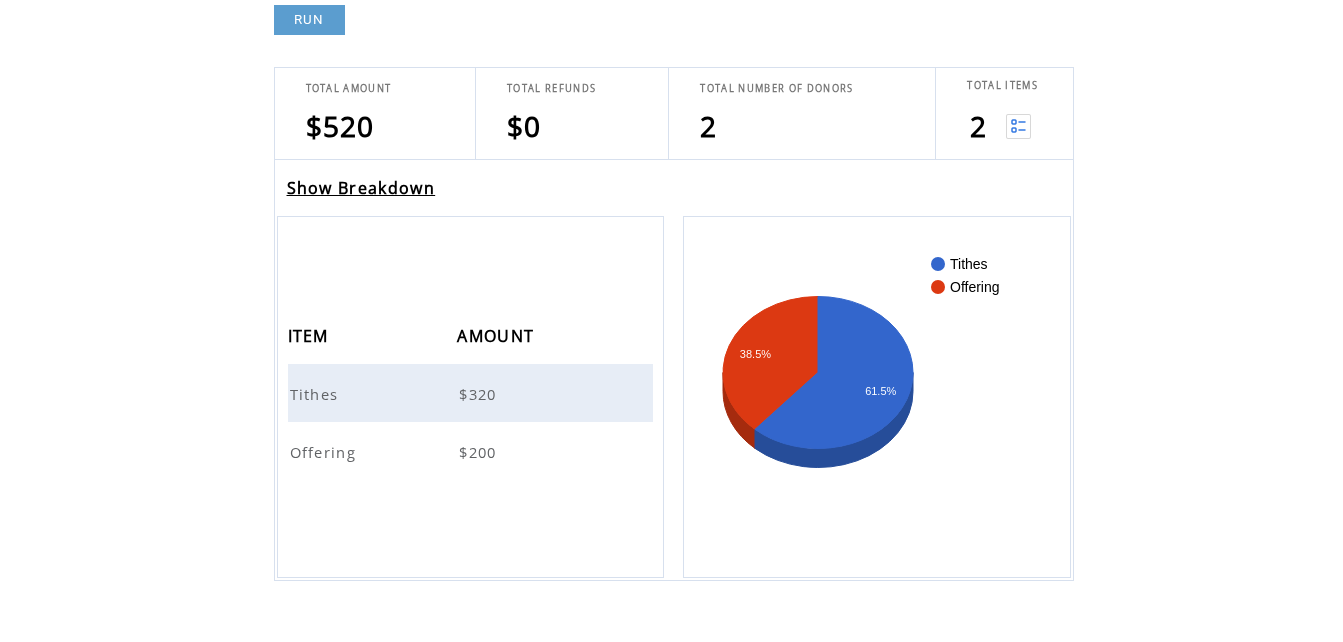 click on "Tithes" at bounding box center [317, 394] 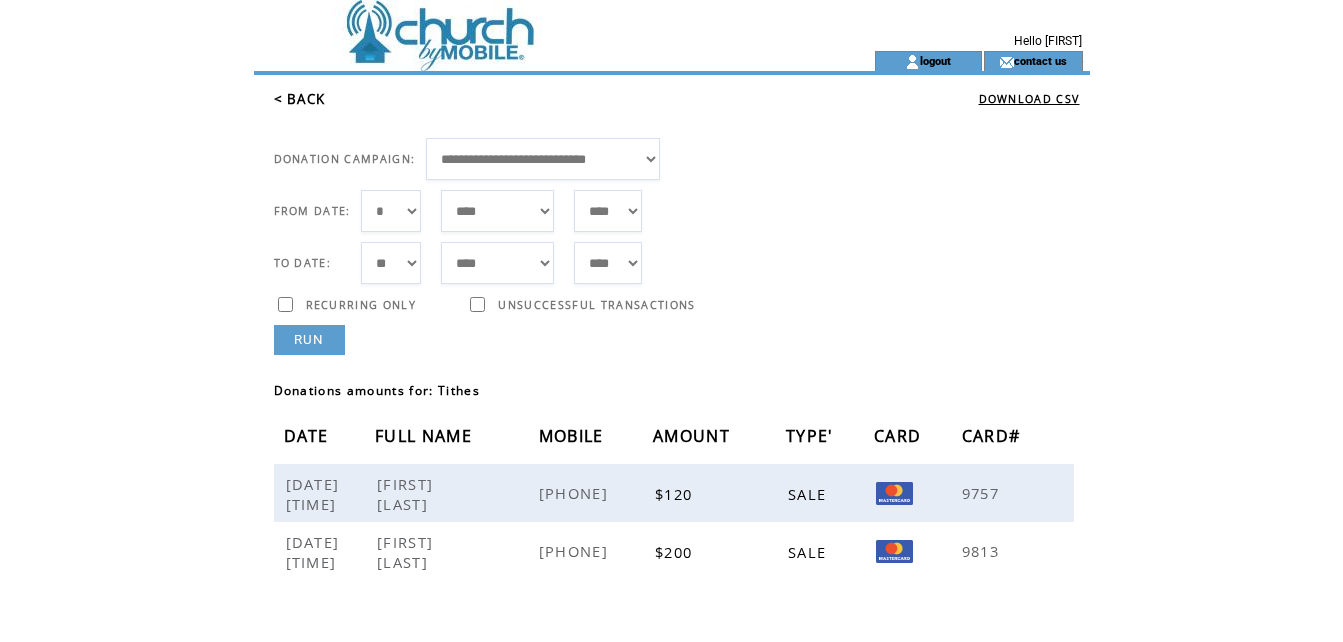 scroll, scrollTop: 0, scrollLeft: 0, axis: both 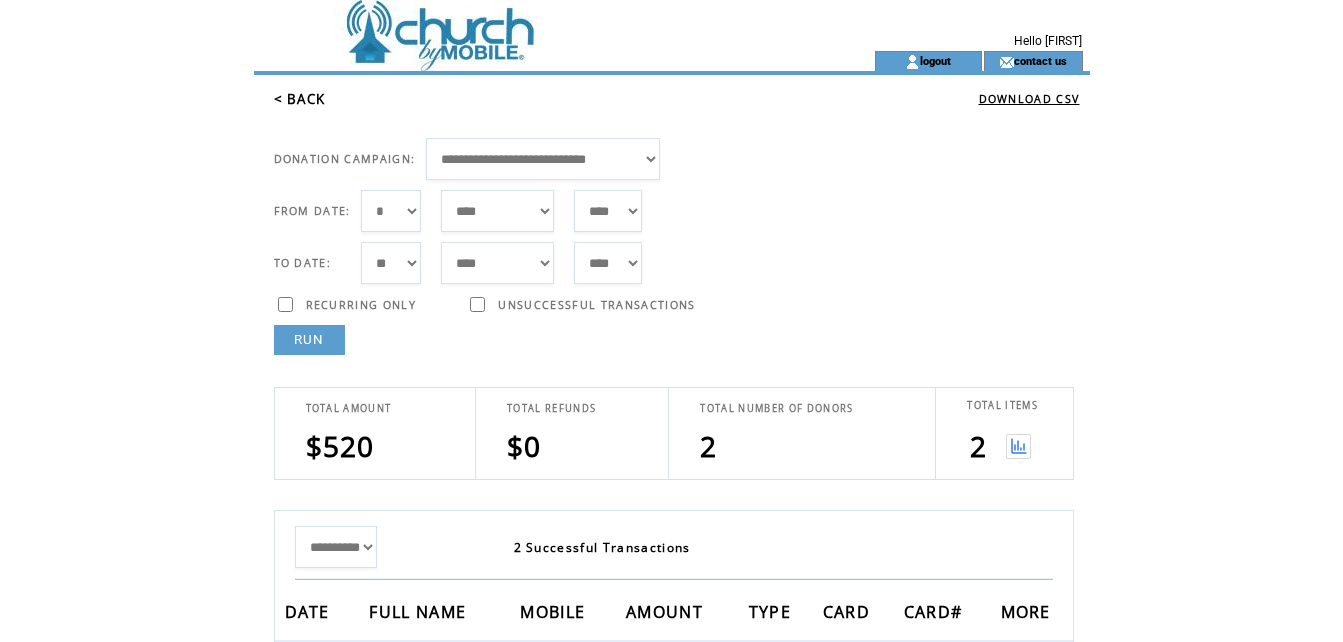 click at bounding box center (1018, 446) 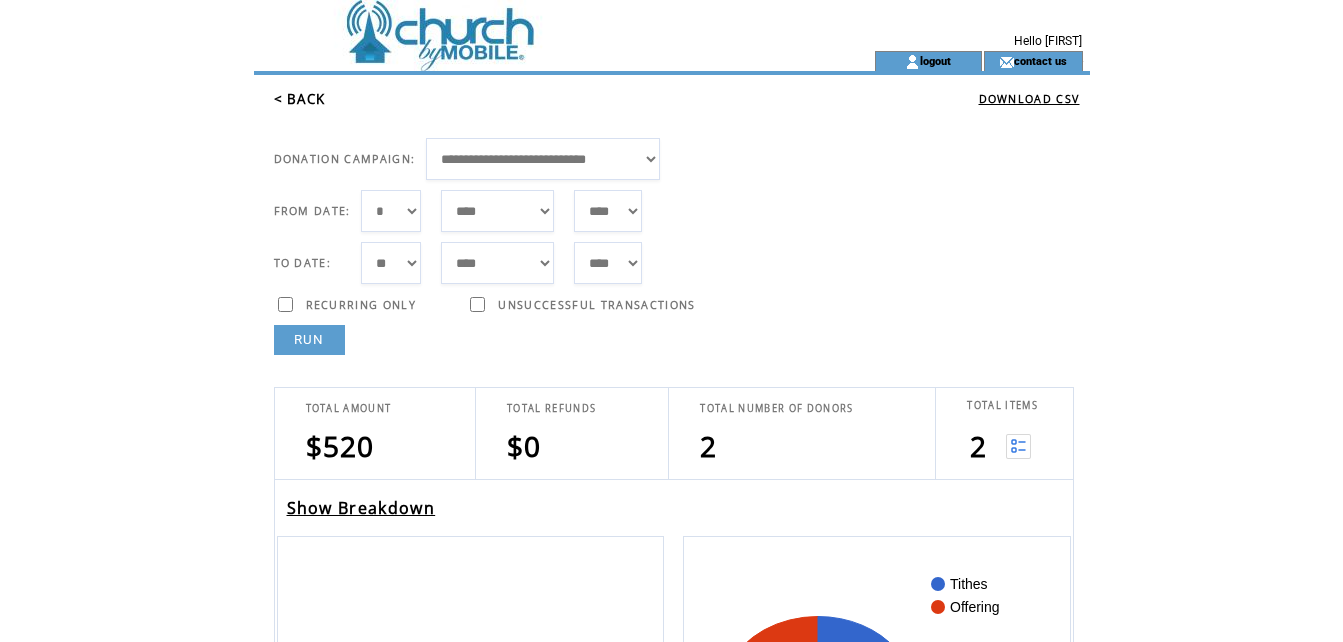 scroll, scrollTop: 0, scrollLeft: 0, axis: both 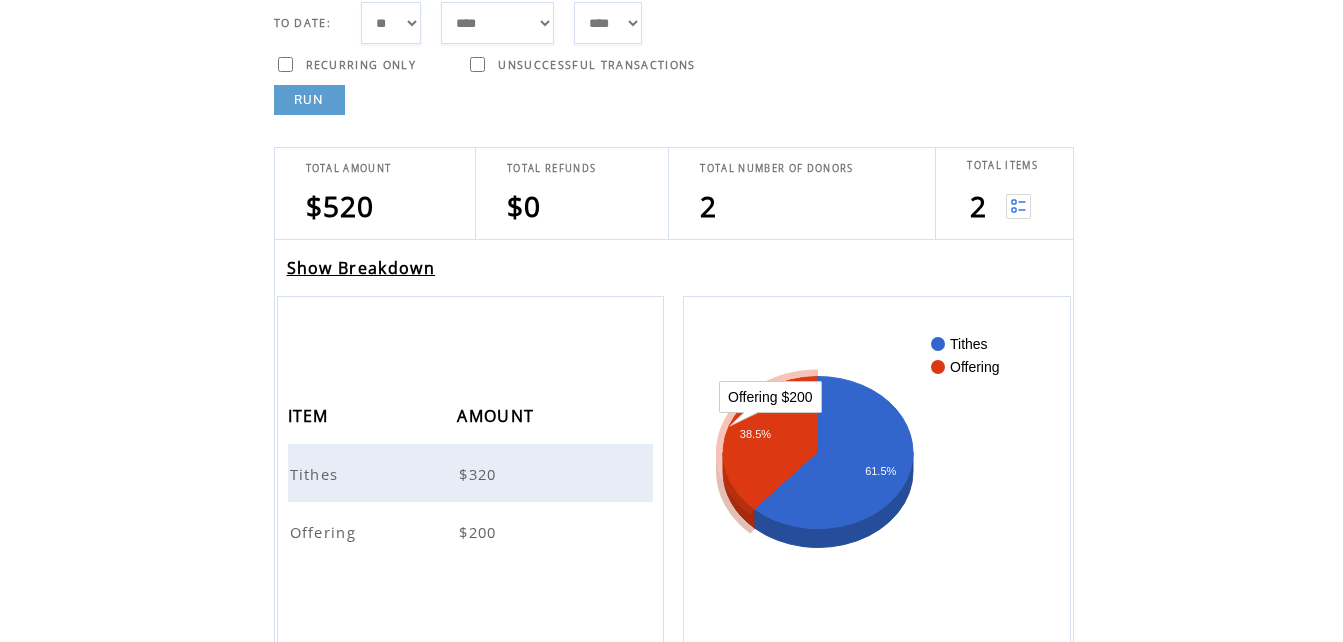 click on "Tithes" at bounding box center [317, 474] 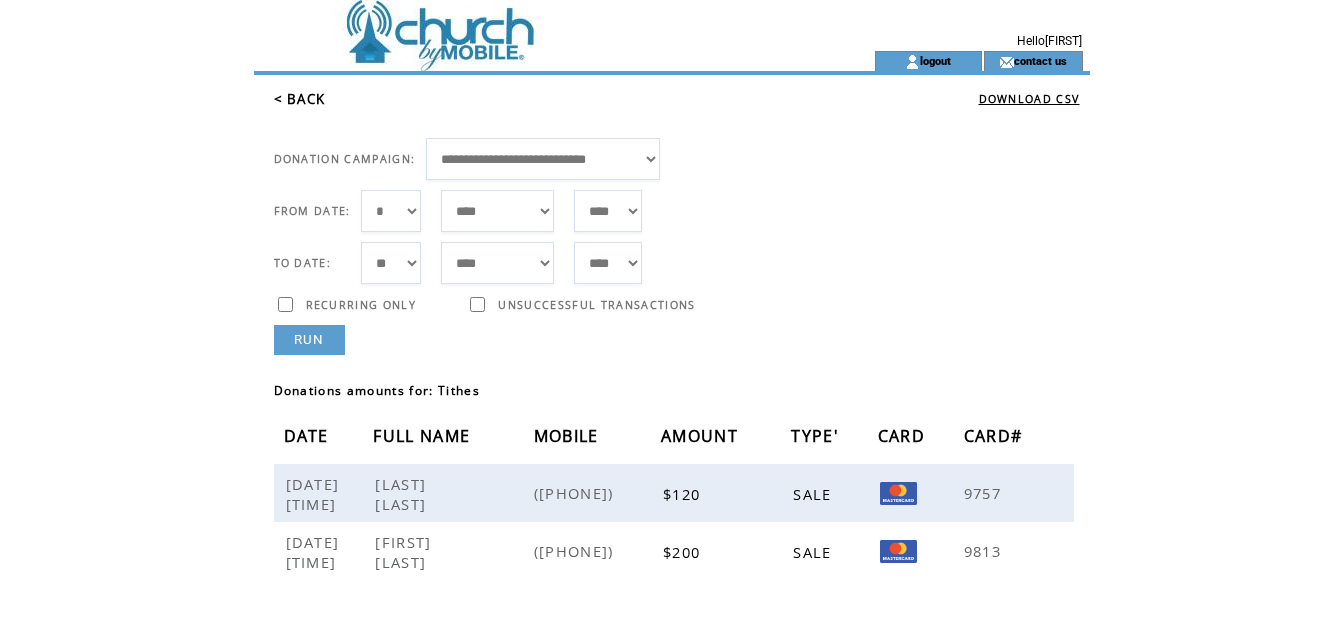 scroll, scrollTop: 0, scrollLeft: 0, axis: both 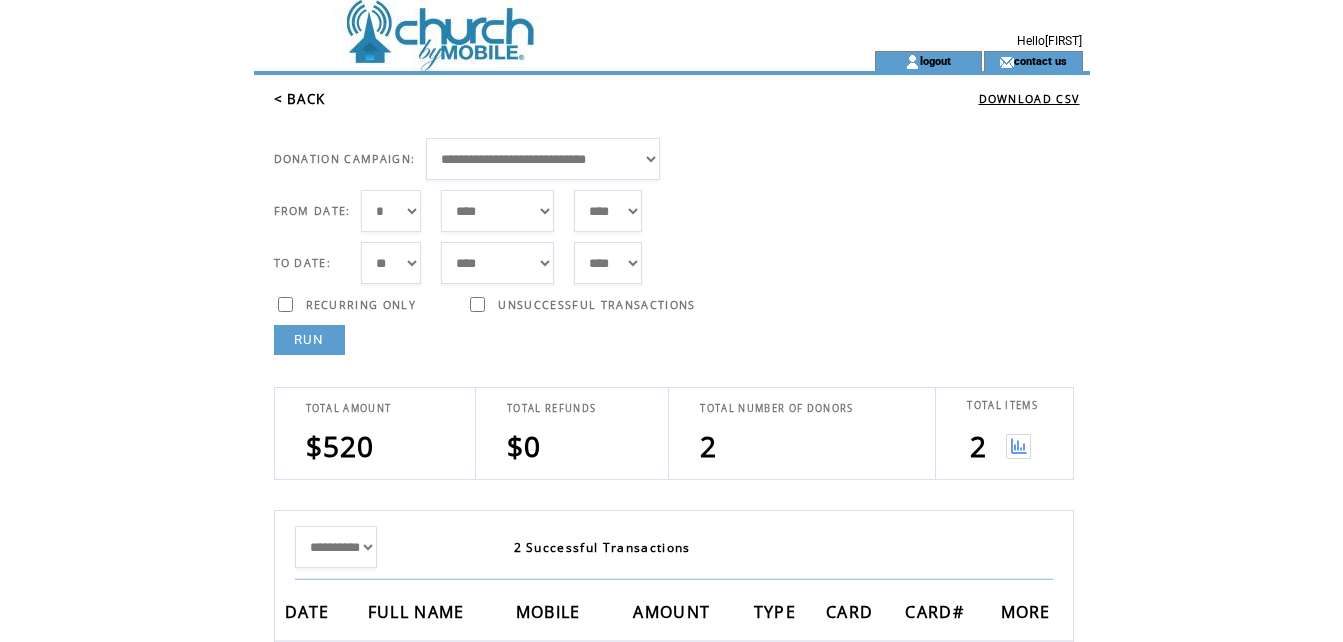 click on "**********" 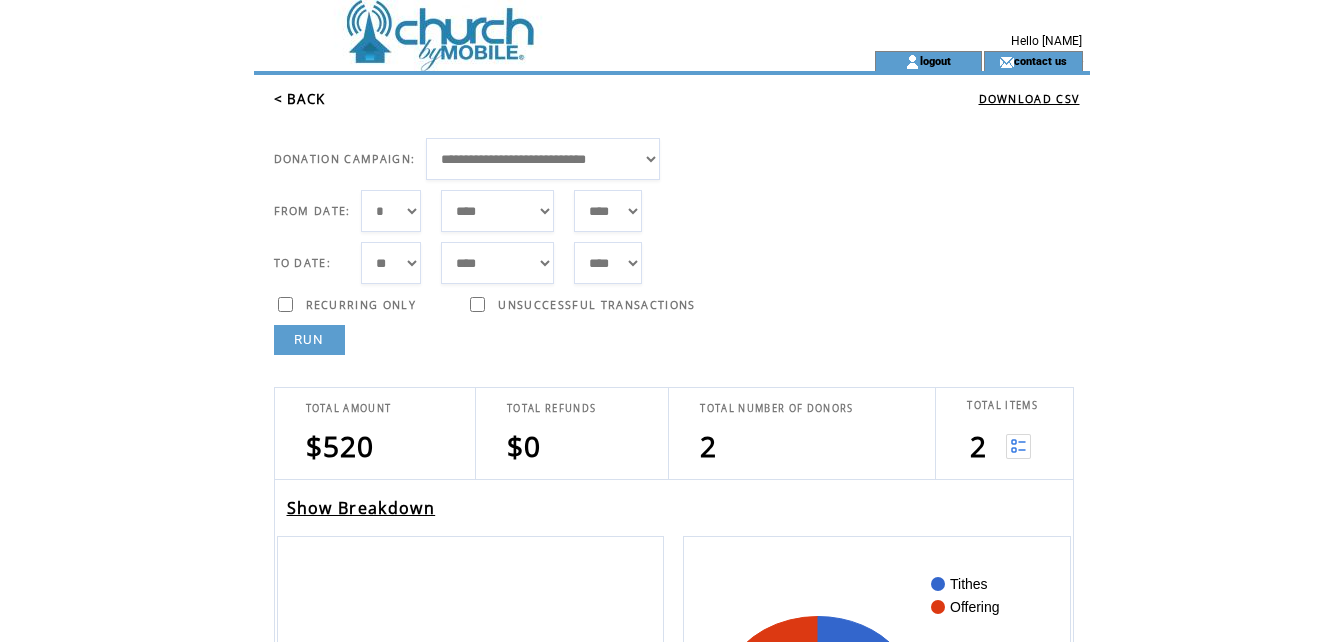 scroll, scrollTop: 0, scrollLeft: 0, axis: both 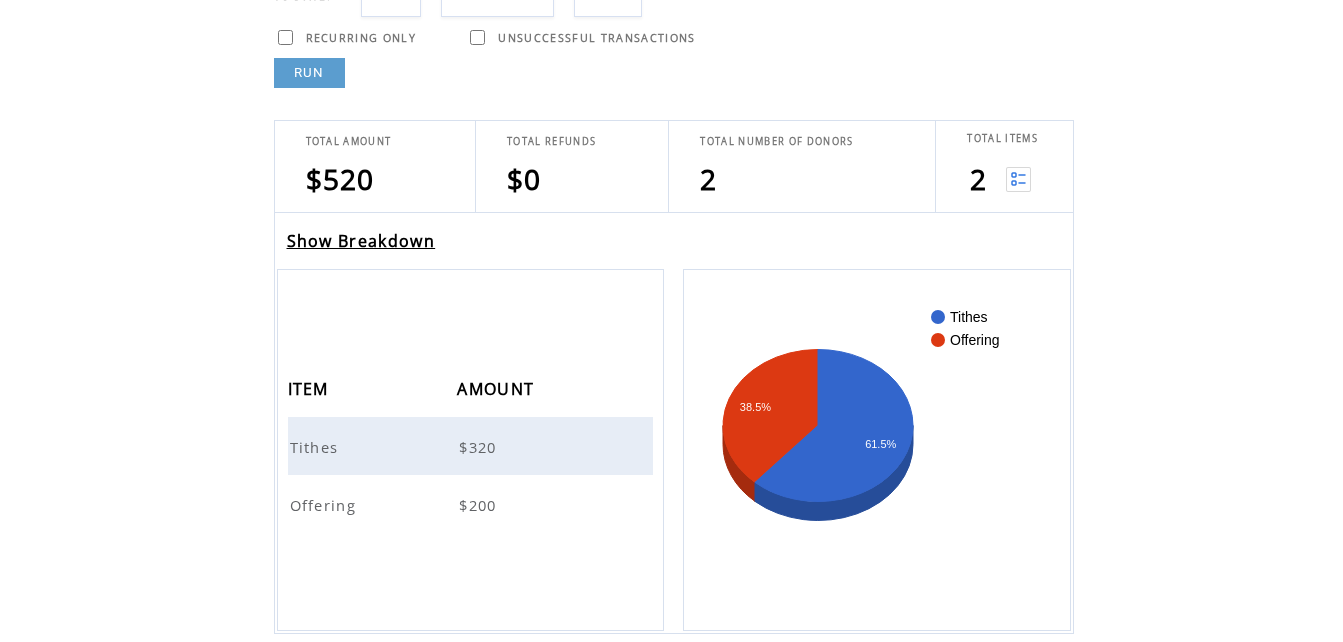 click on "Offering" at bounding box center (326, 505) 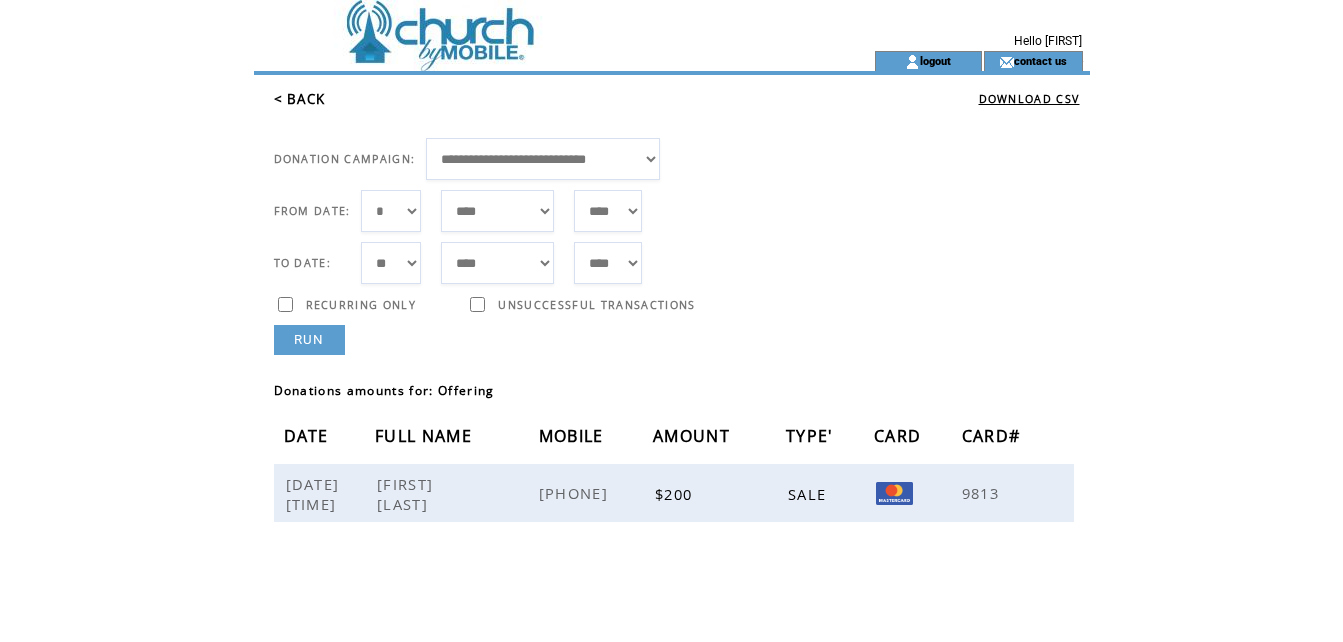 scroll, scrollTop: 0, scrollLeft: 0, axis: both 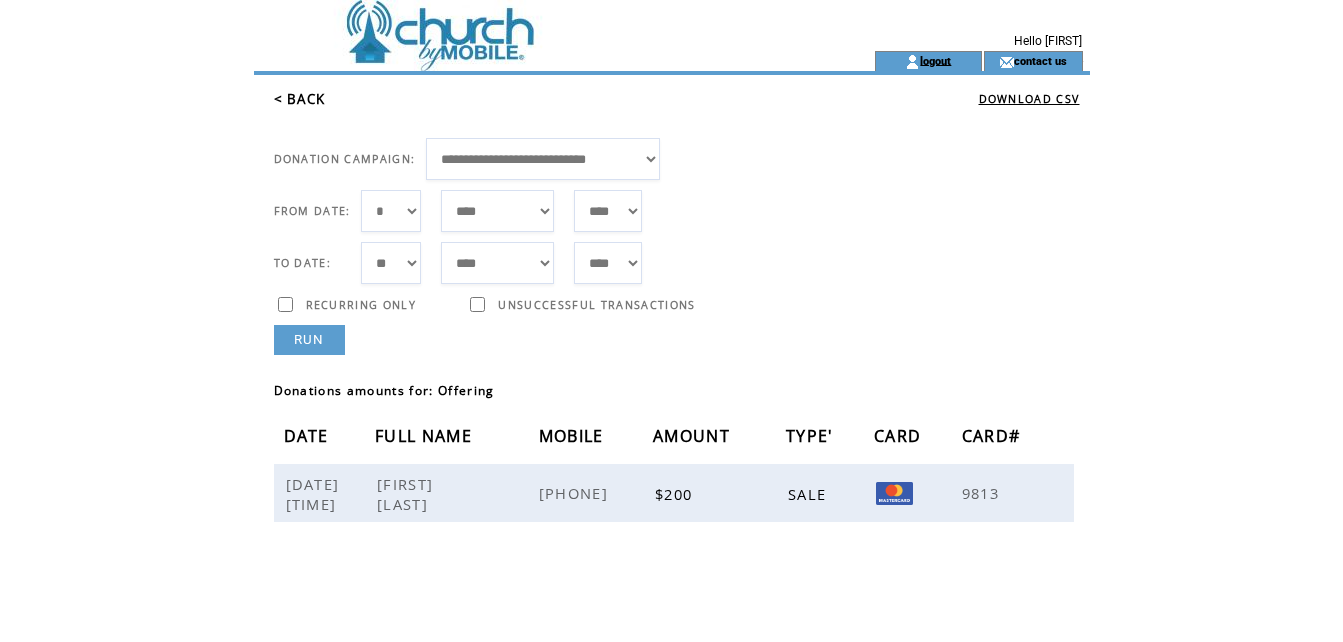 click on "logout" at bounding box center (935, 60) 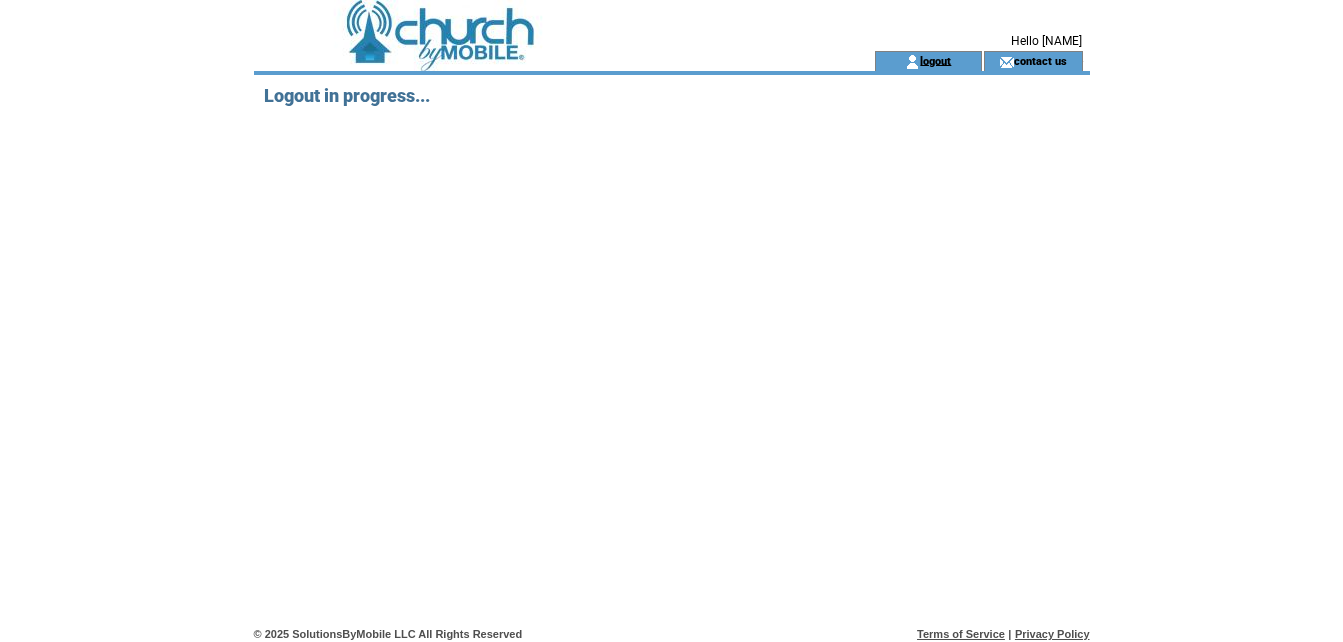 scroll, scrollTop: 0, scrollLeft: 0, axis: both 